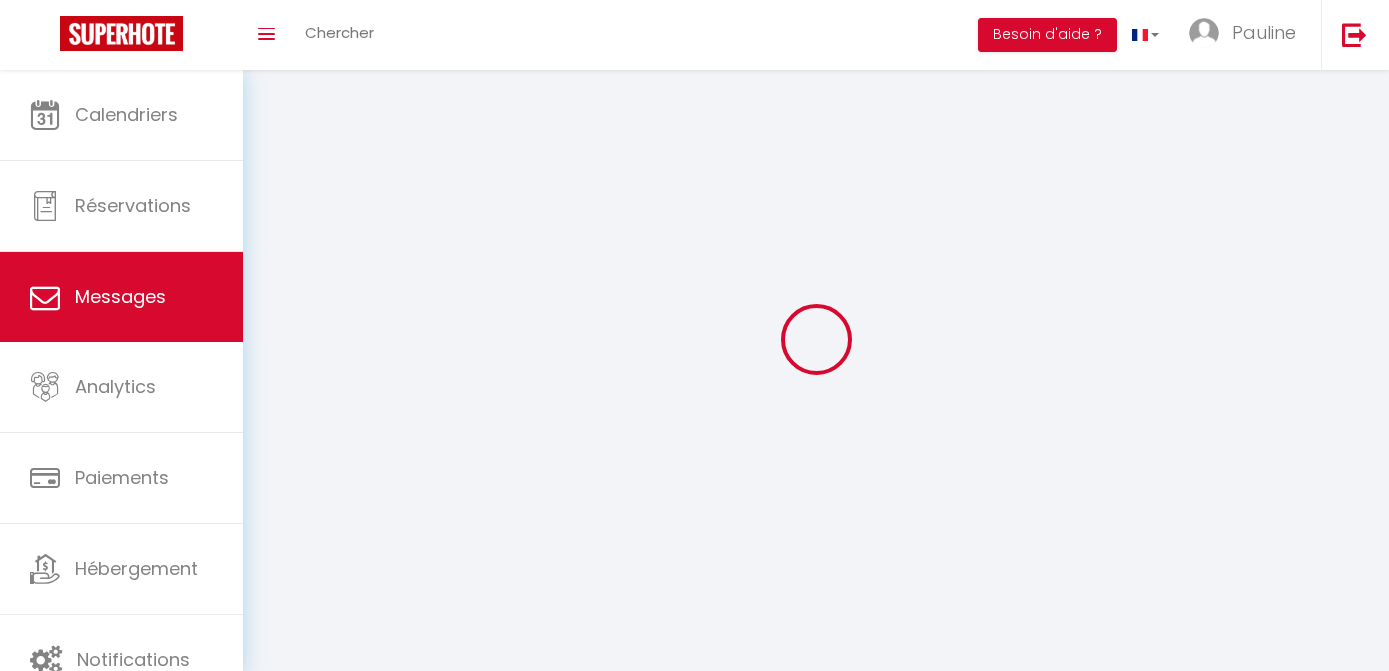 select on "message" 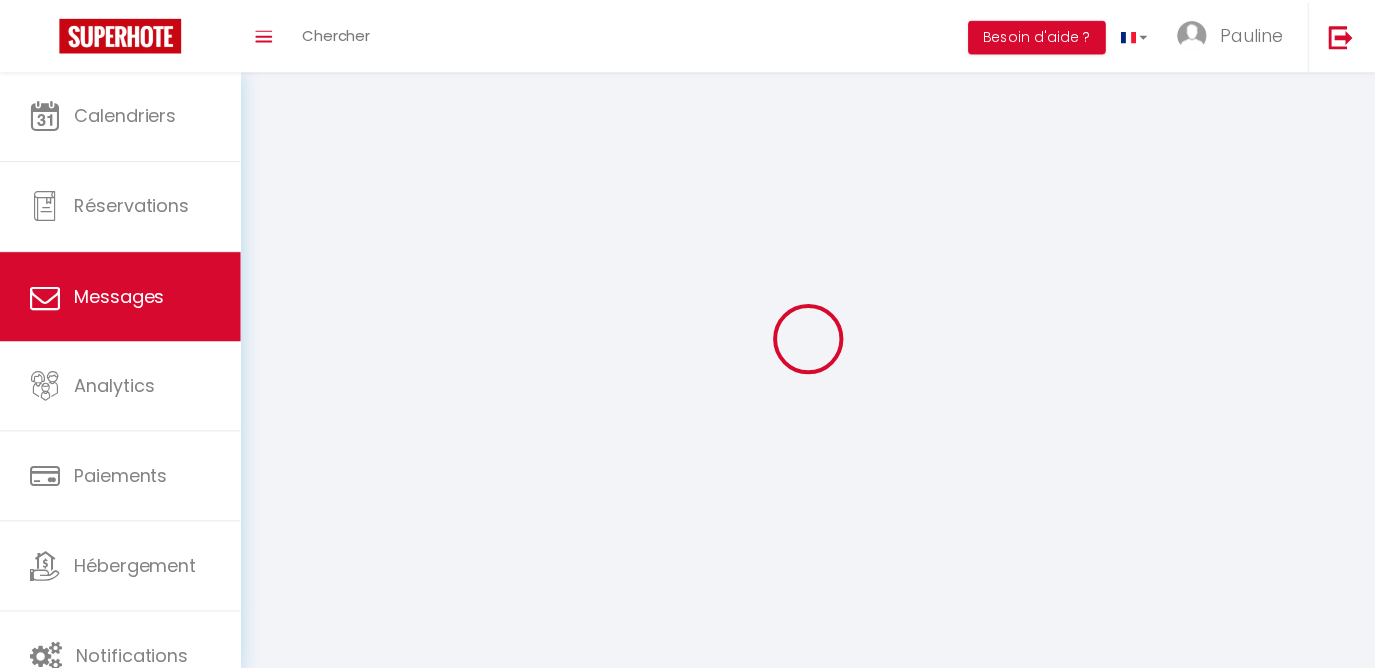 scroll, scrollTop: 0, scrollLeft: 0, axis: both 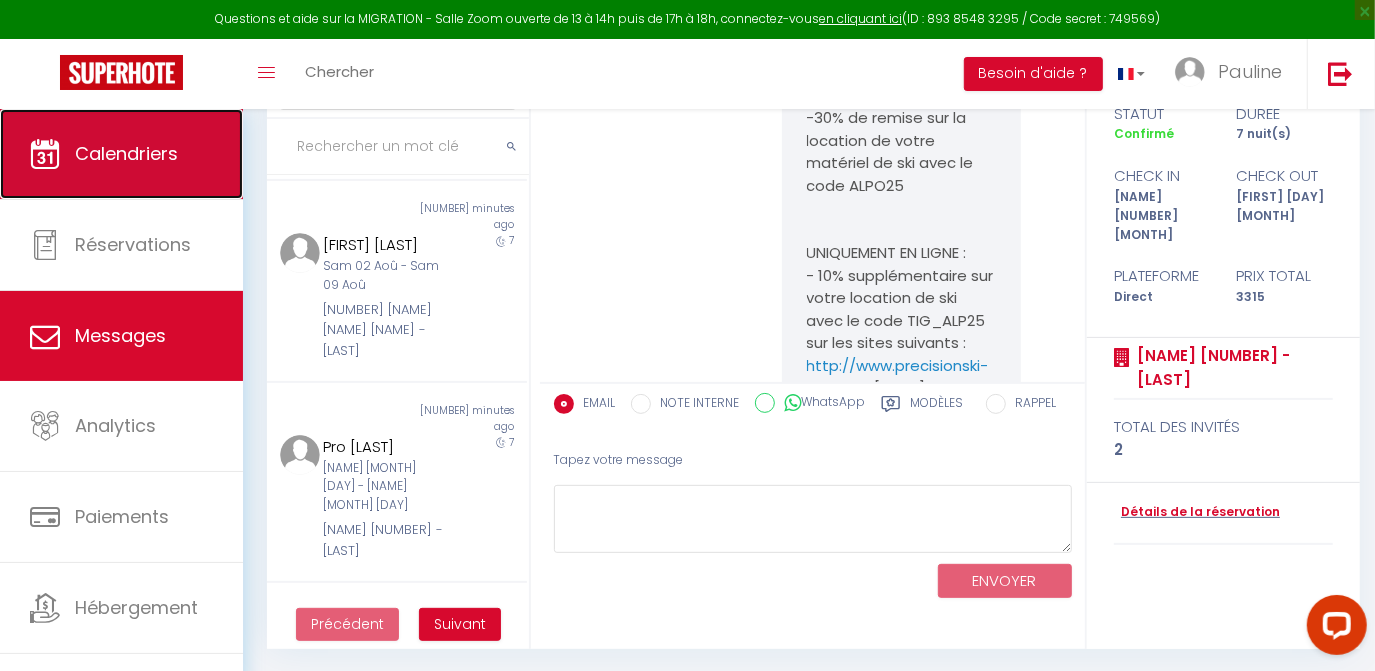 click on "Calendriers" at bounding box center (121, 154) 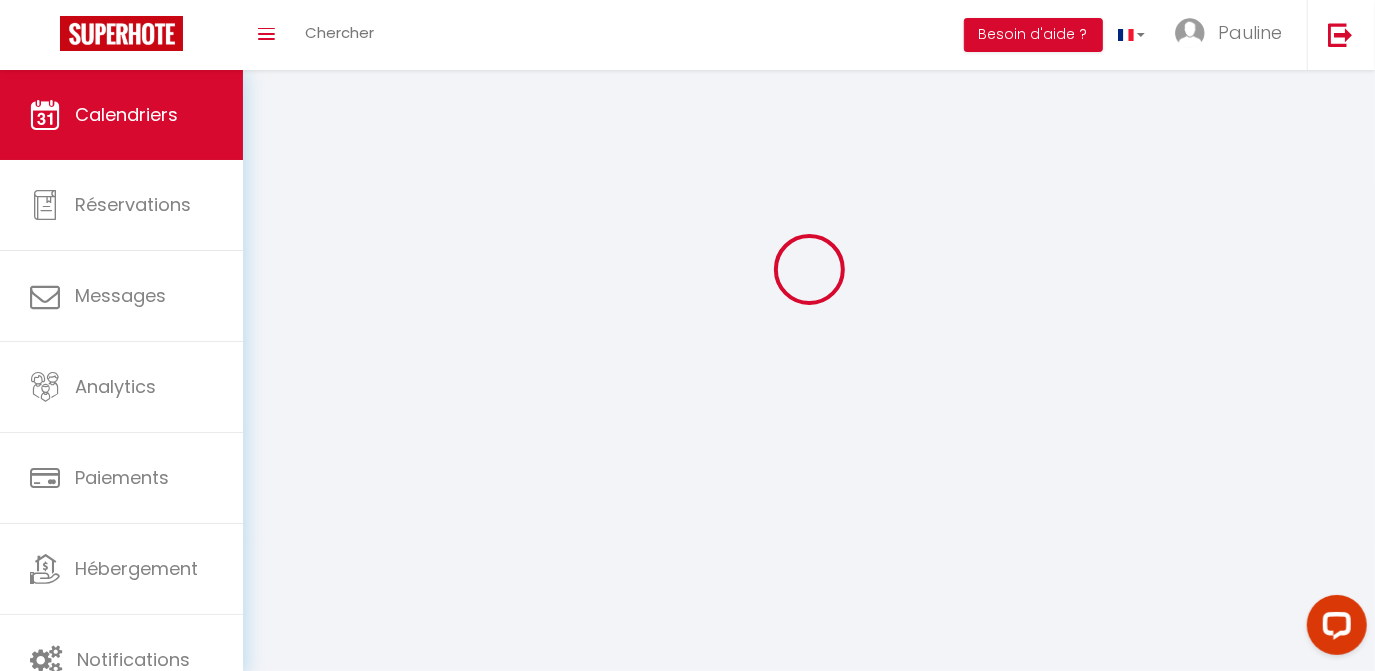 scroll, scrollTop: 0, scrollLeft: 0, axis: both 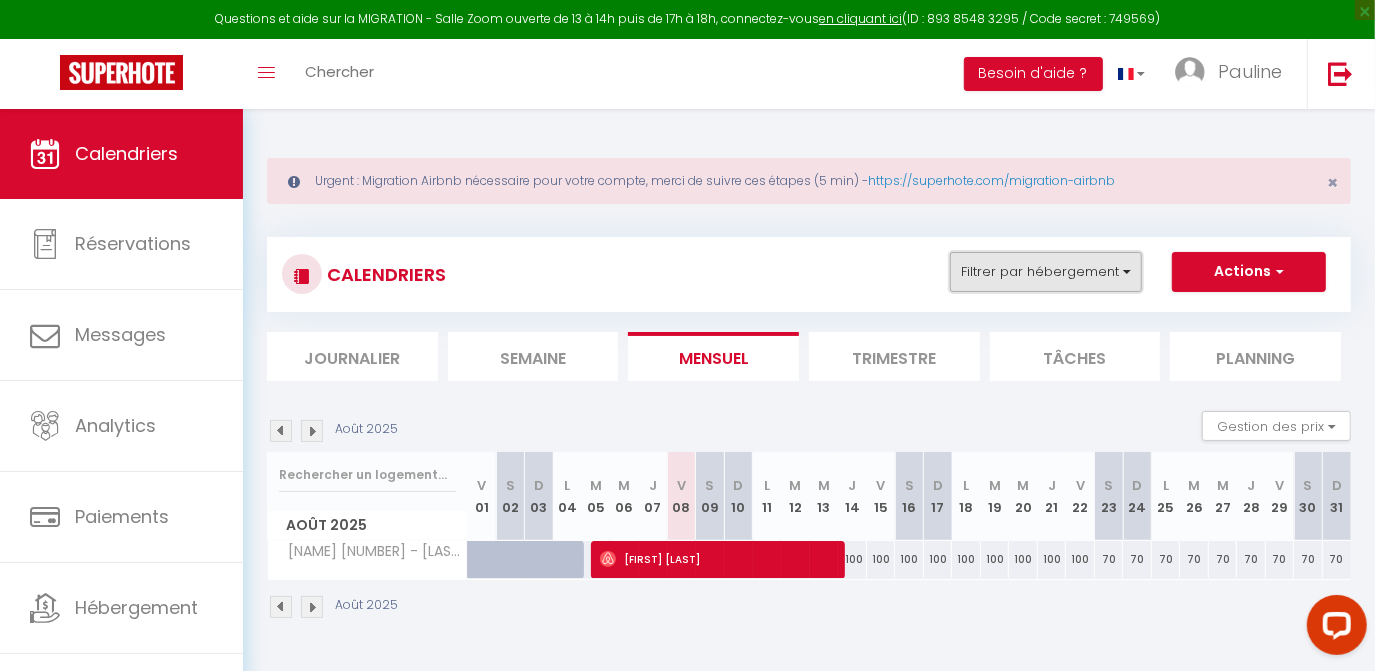 click on "Filtrer par hébergement" at bounding box center (1046, 272) 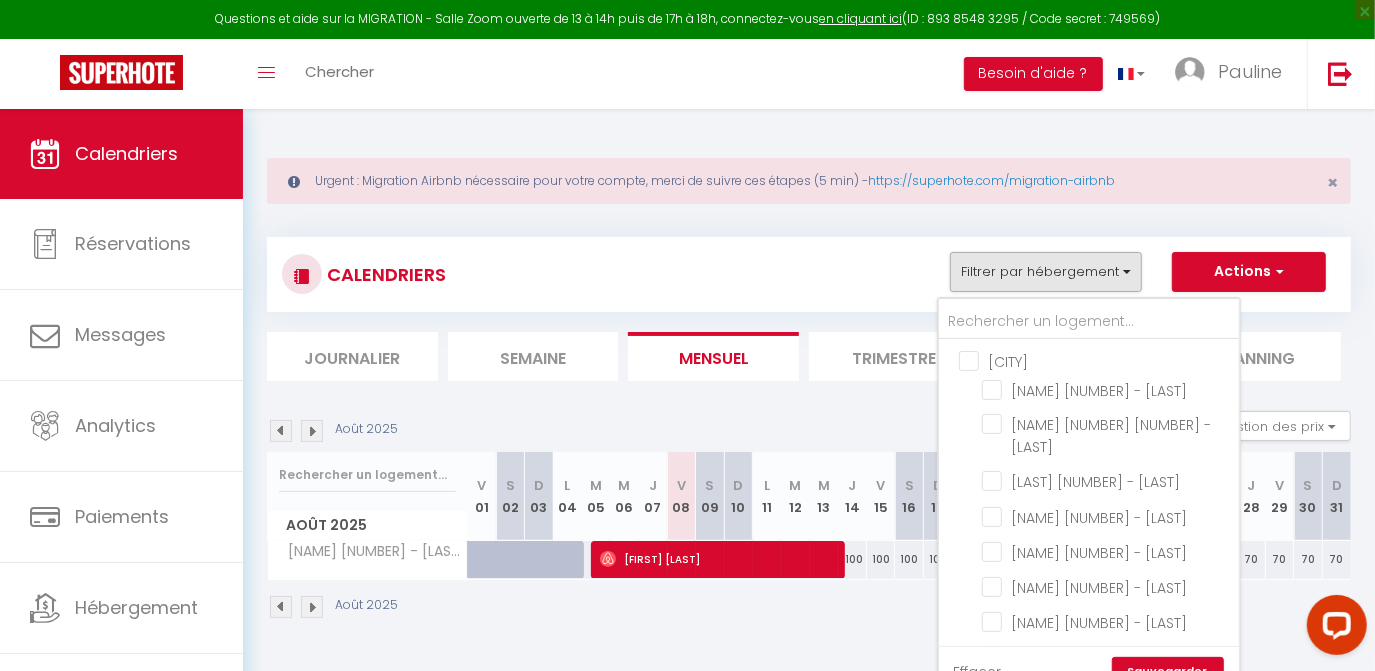 click on "[CITY]" at bounding box center [1109, 360] 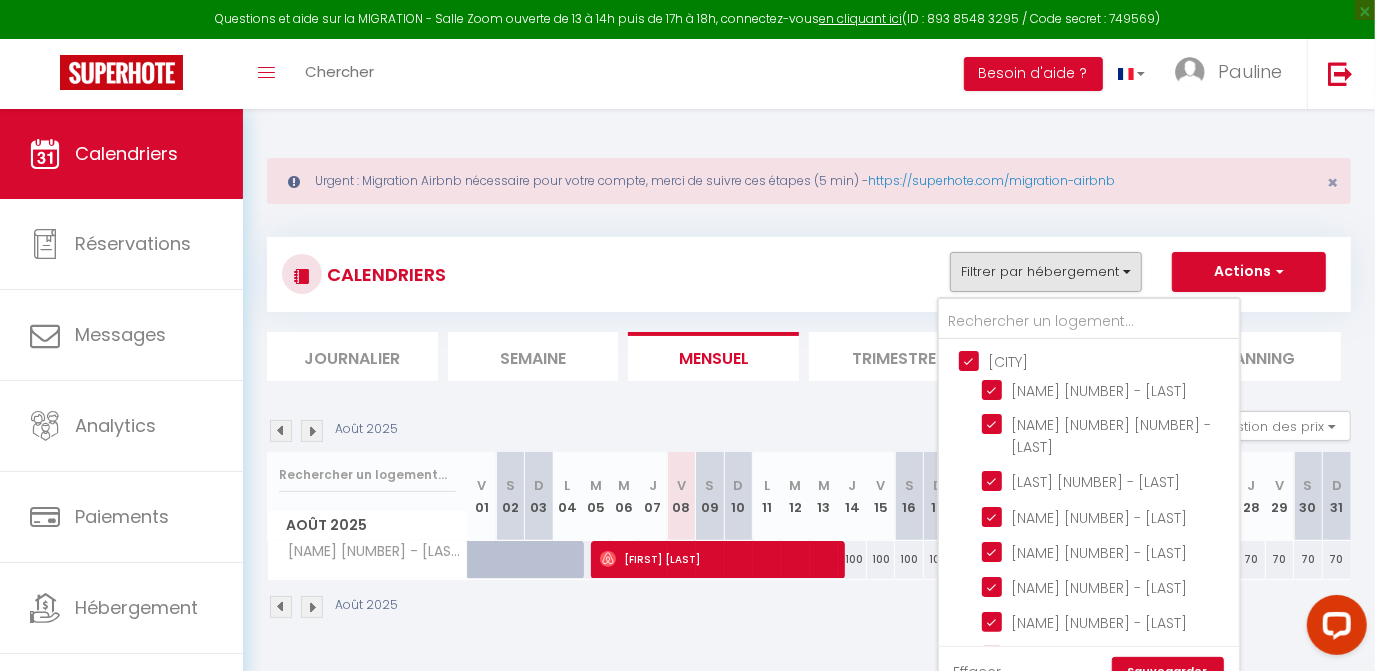 checkbox on "true" 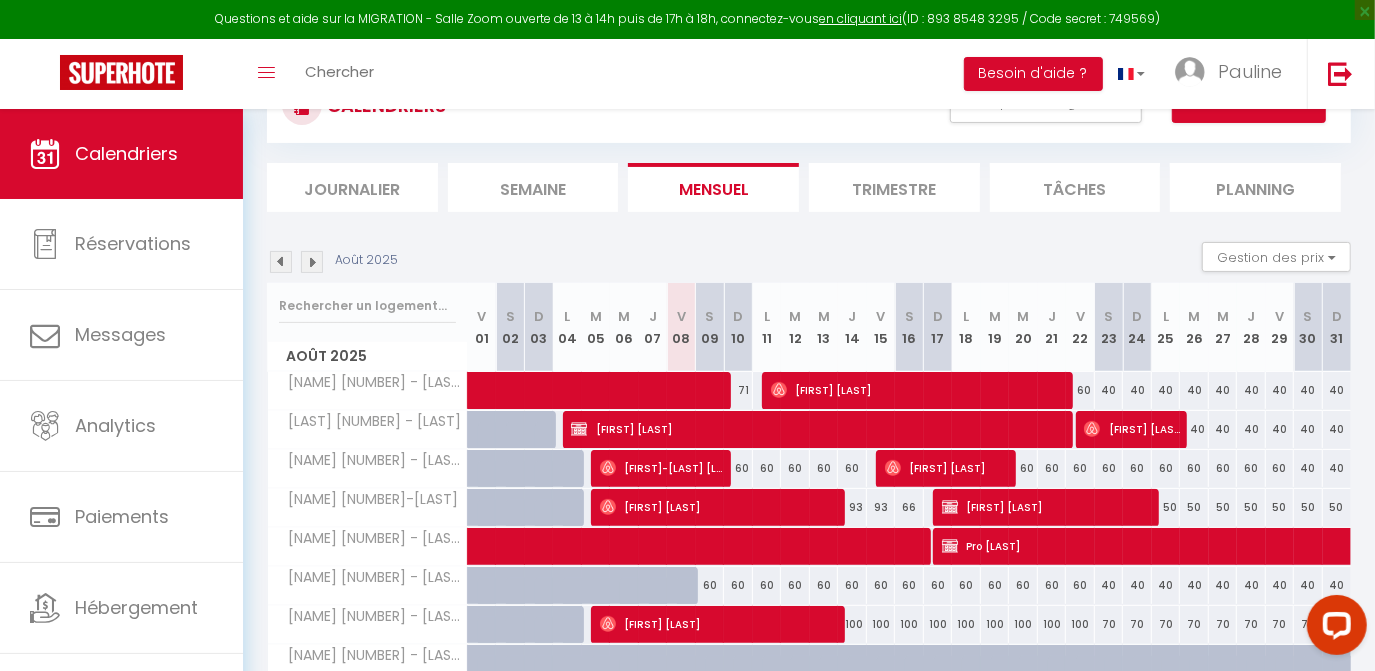 scroll, scrollTop: 178, scrollLeft: 0, axis: vertical 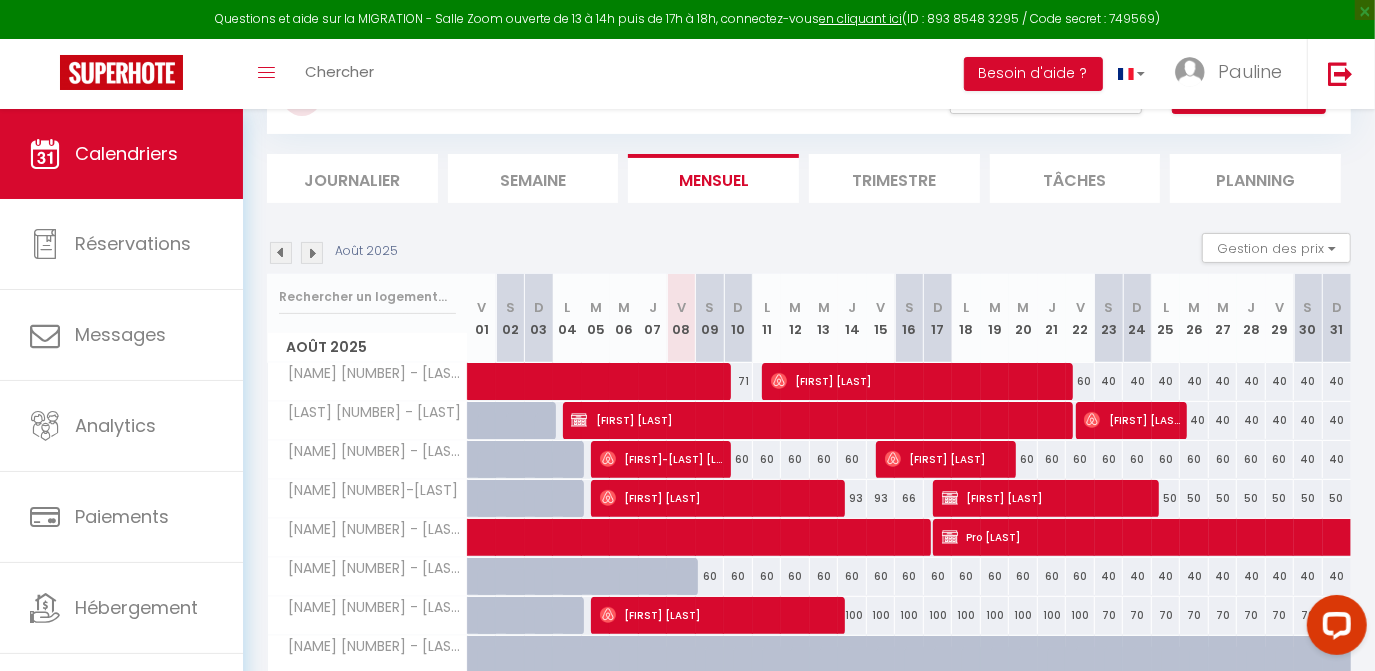 click at bounding box center [312, 253] 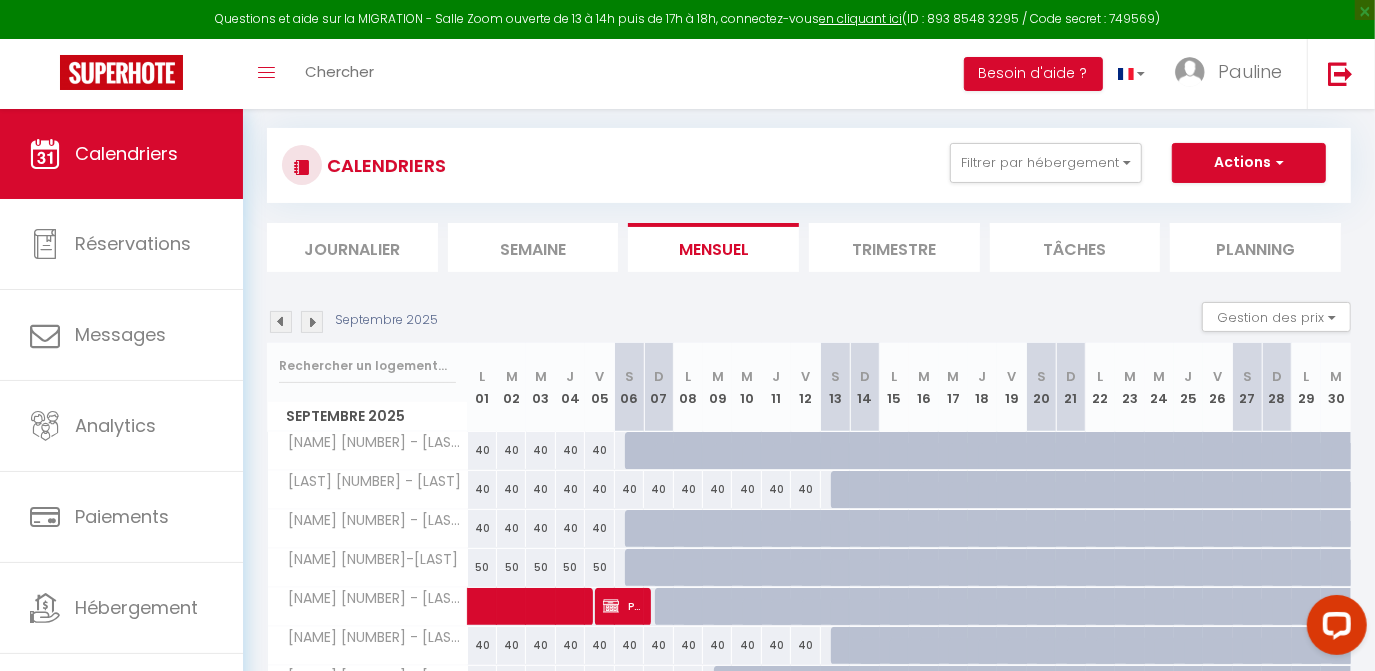 scroll, scrollTop: 178, scrollLeft: 0, axis: vertical 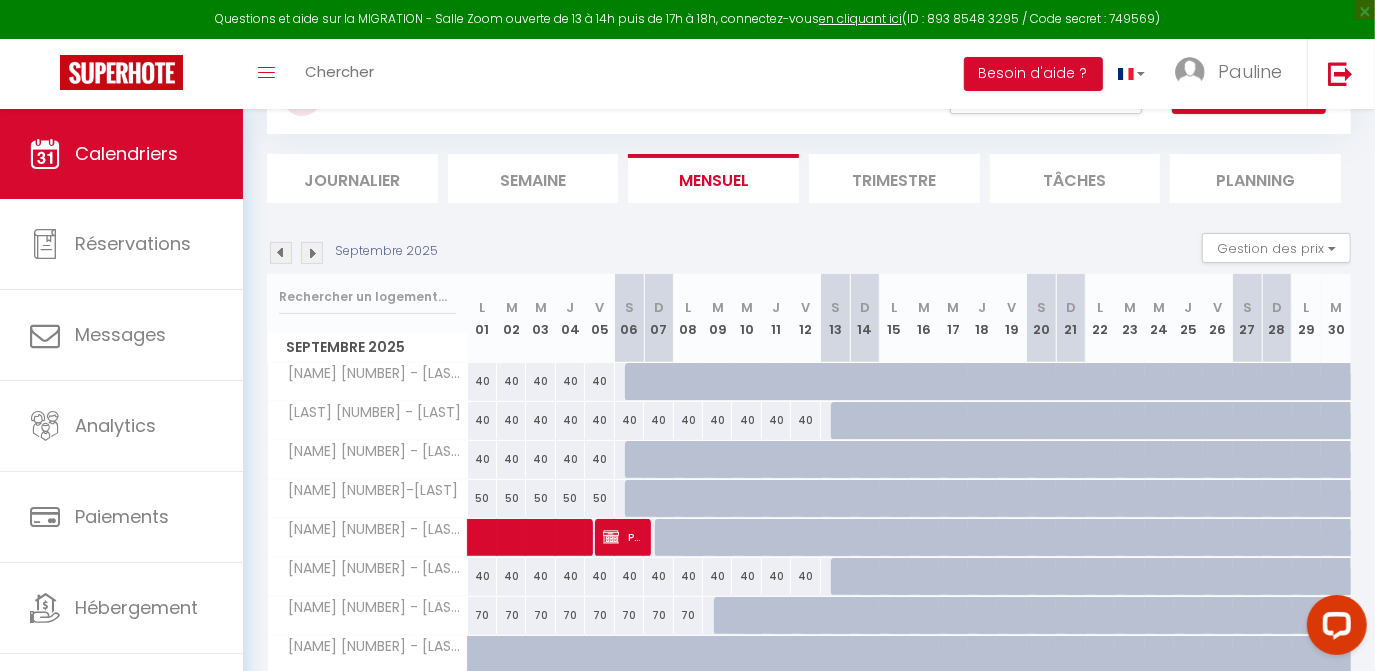 click at bounding box center (312, 253) 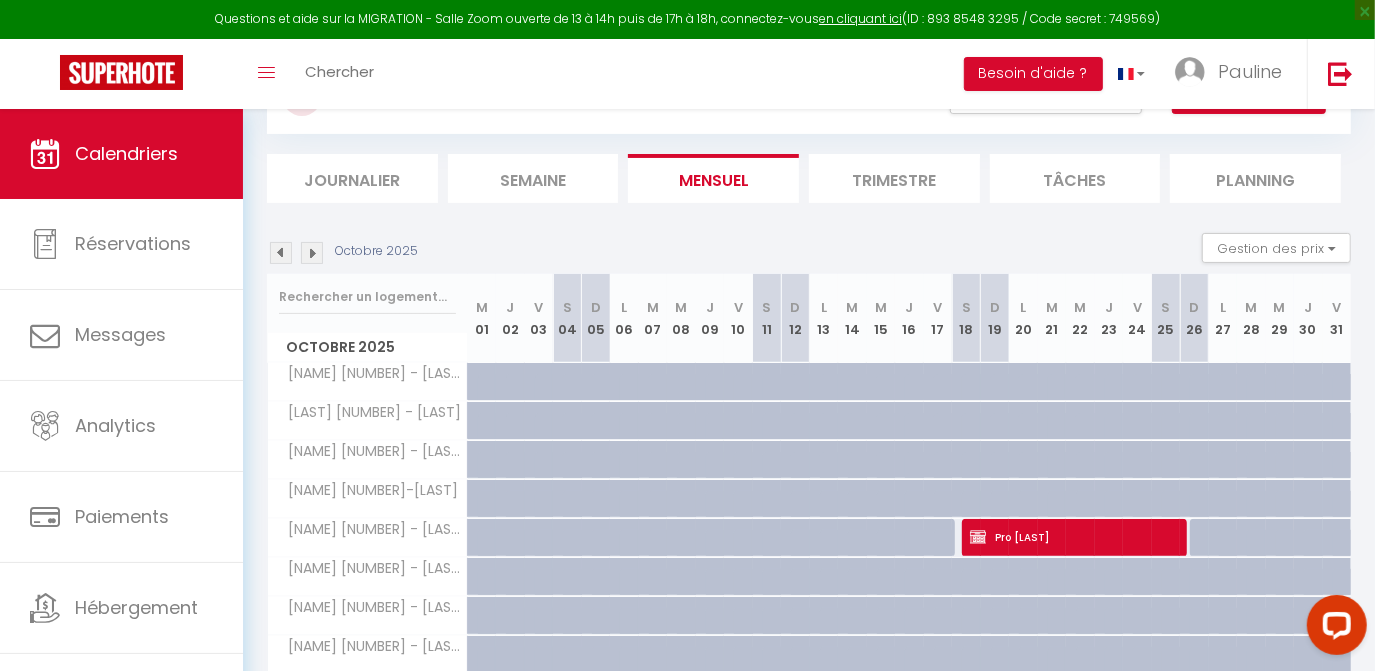 click at bounding box center [312, 253] 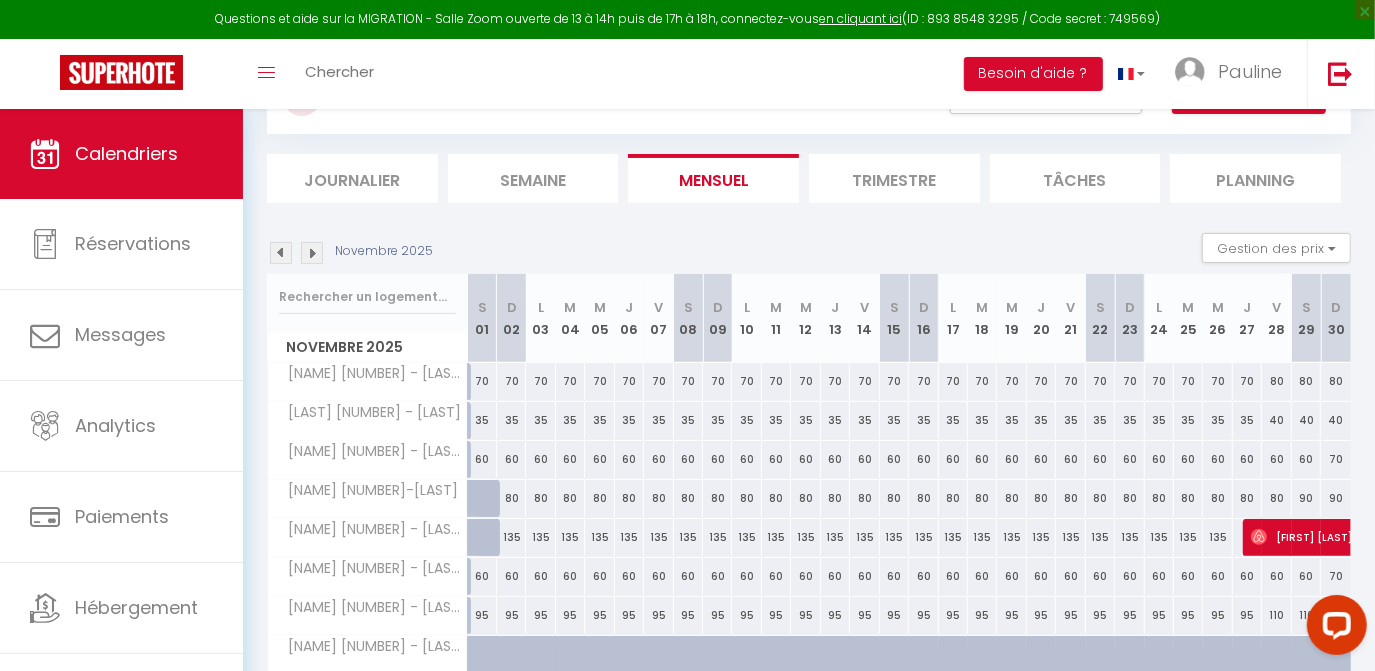 click at bounding box center [312, 253] 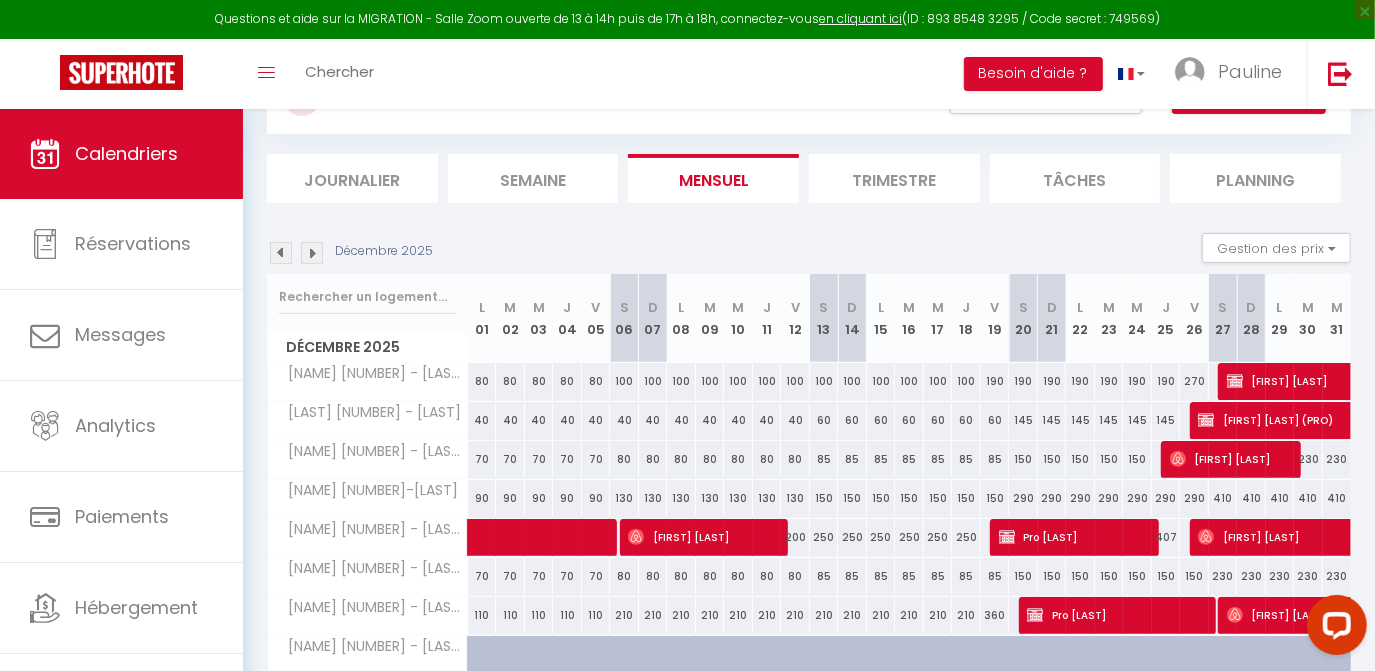 click at bounding box center (312, 253) 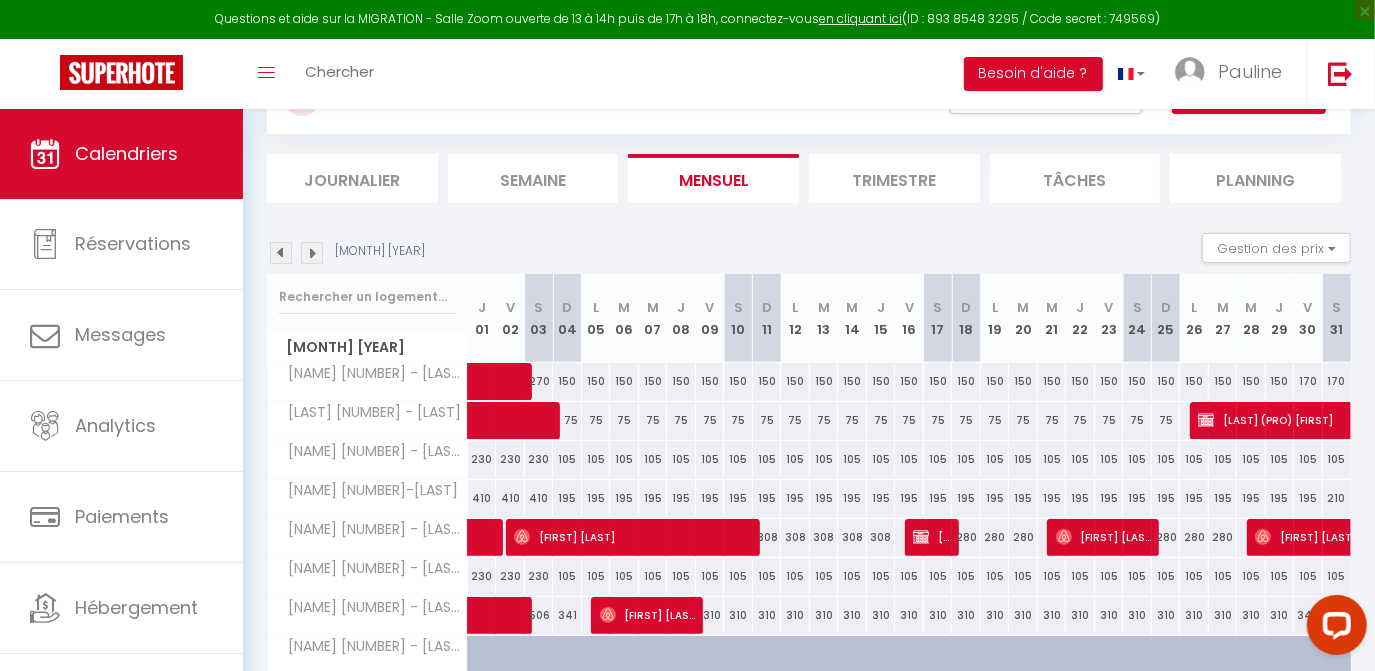 click at bounding box center (312, 253) 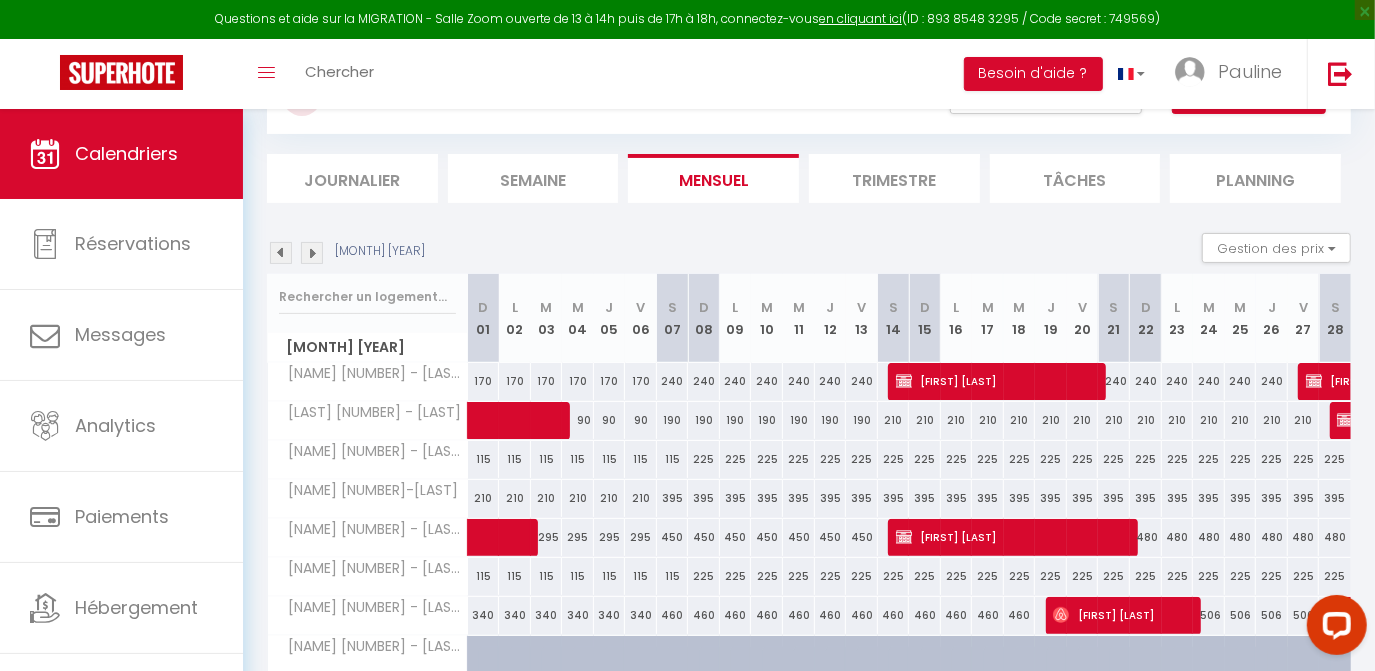 scroll, scrollTop: 274, scrollLeft: 0, axis: vertical 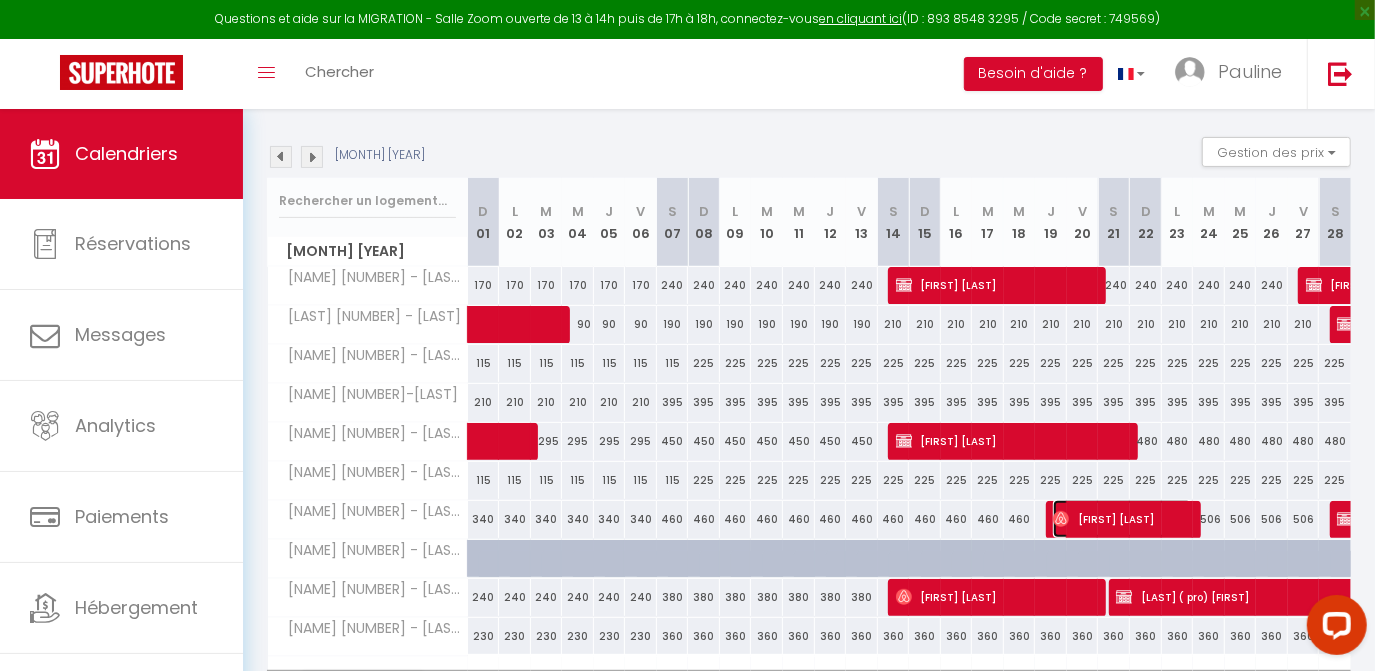 click on "[FIRST] [LAST]" at bounding box center [1122, 519] 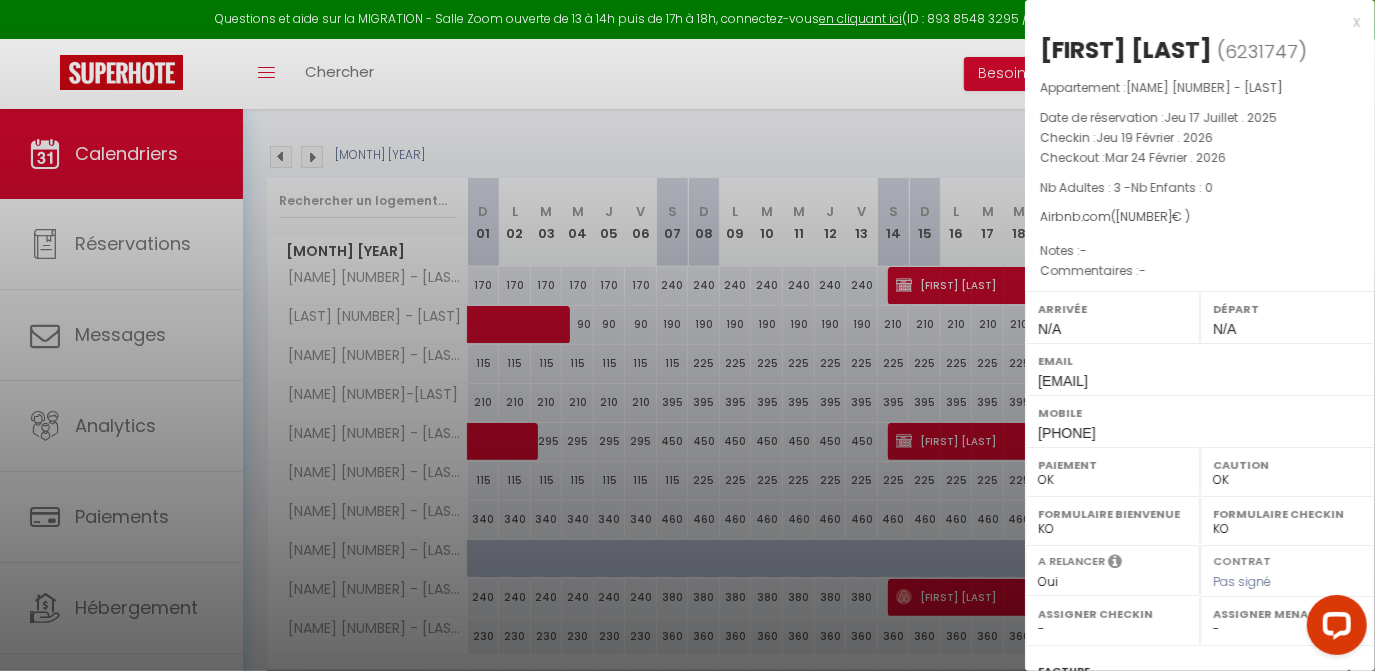 click on "x" at bounding box center (1192, 22) 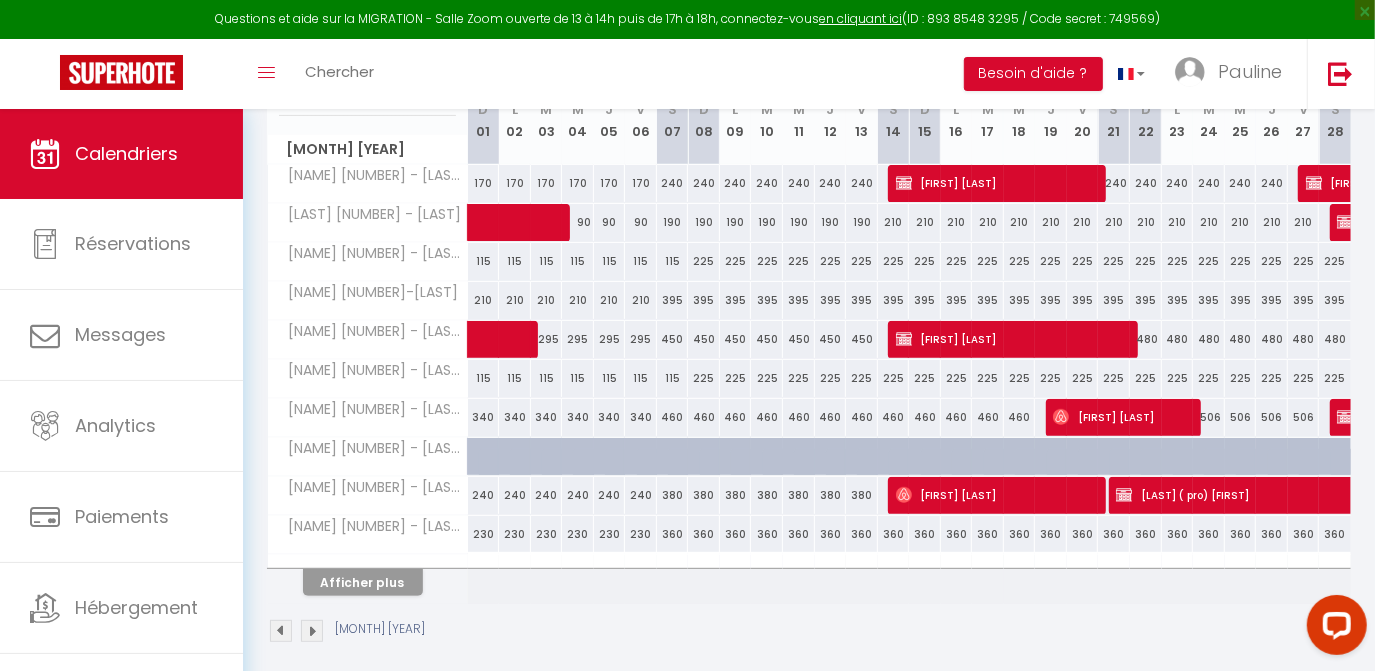 scroll, scrollTop: 386, scrollLeft: 0, axis: vertical 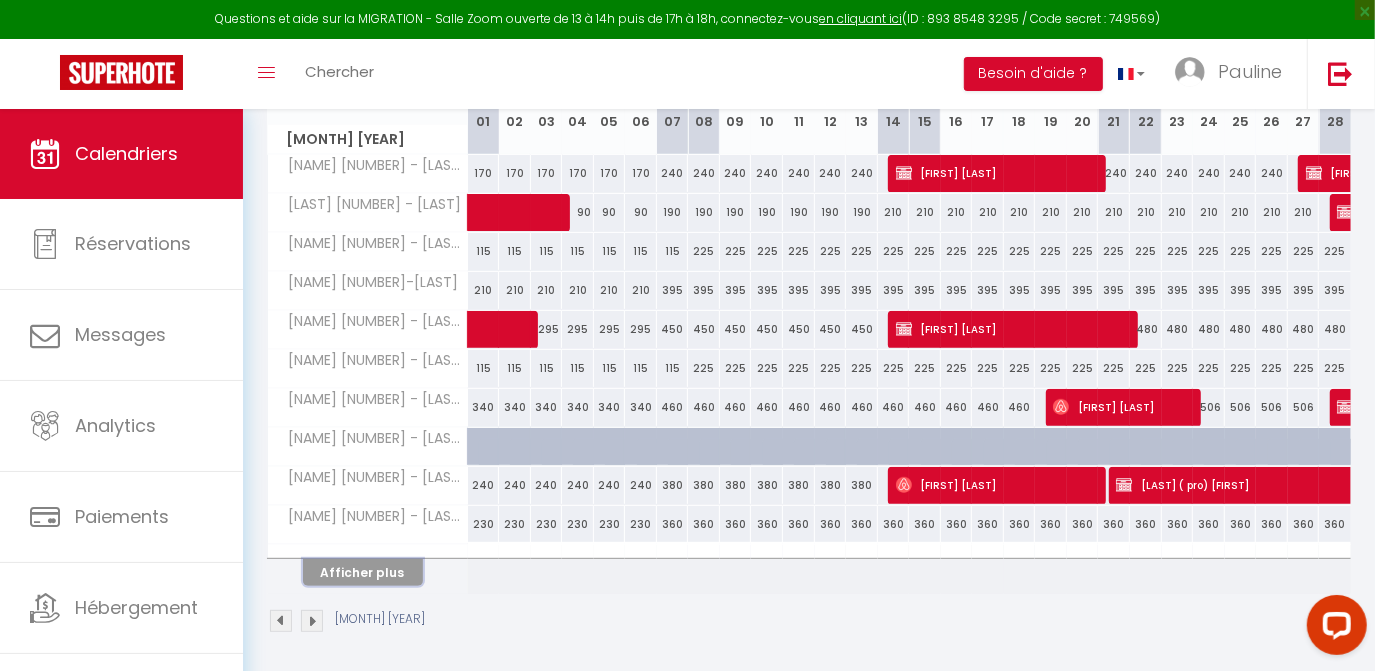 click on "Afficher plus" at bounding box center [363, 572] 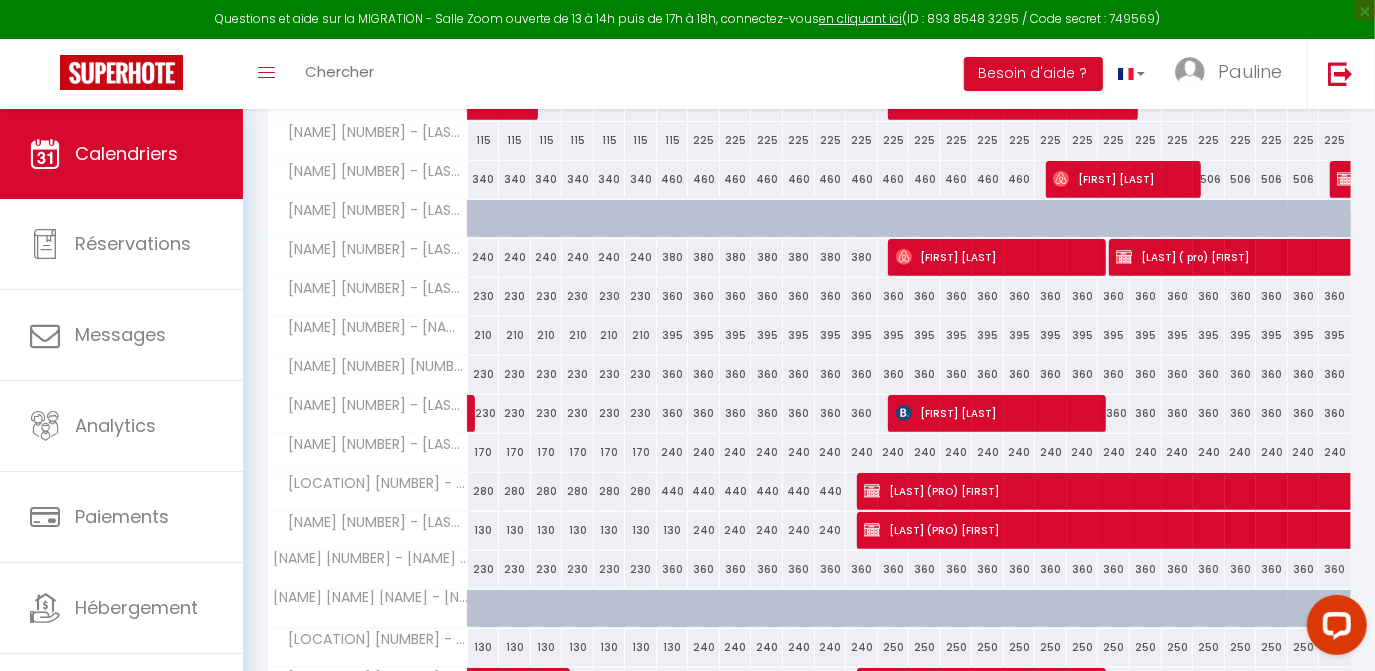 scroll, scrollTop: 773, scrollLeft: 0, axis: vertical 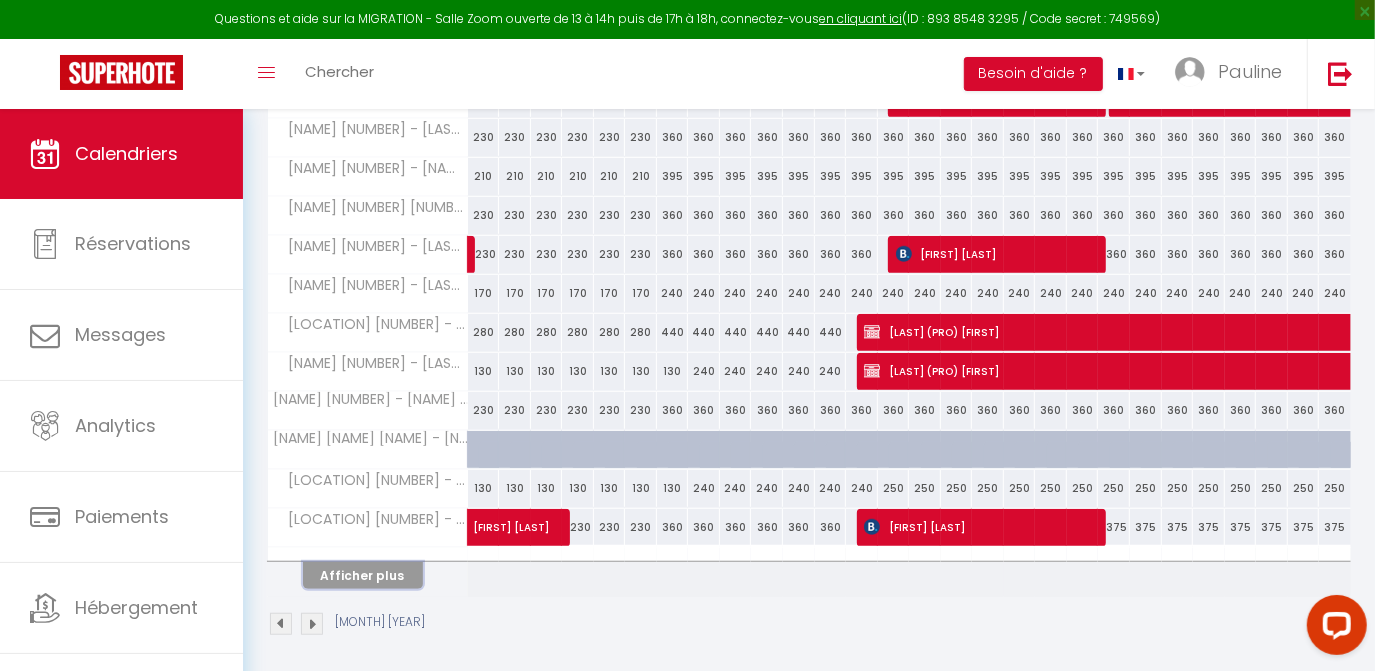 click on "Afficher plus" at bounding box center [363, 575] 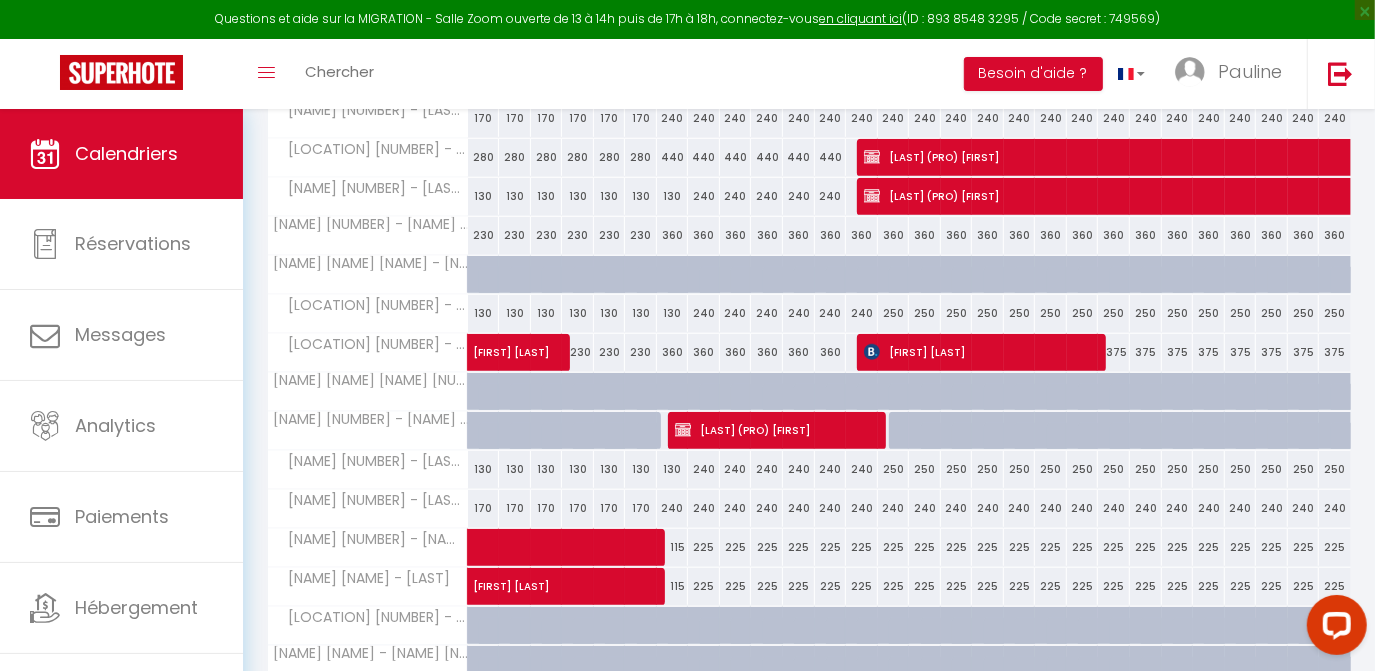 scroll, scrollTop: 1072, scrollLeft: 0, axis: vertical 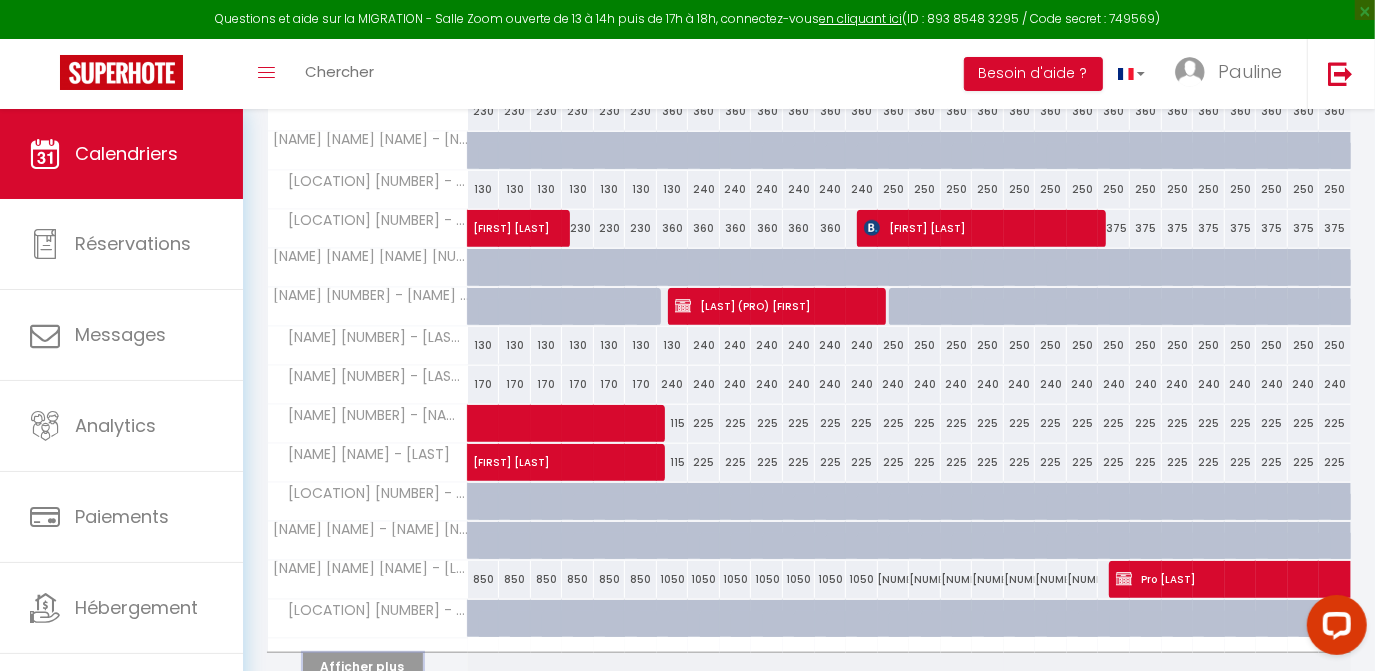 click on "Afficher plus" at bounding box center (363, 666) 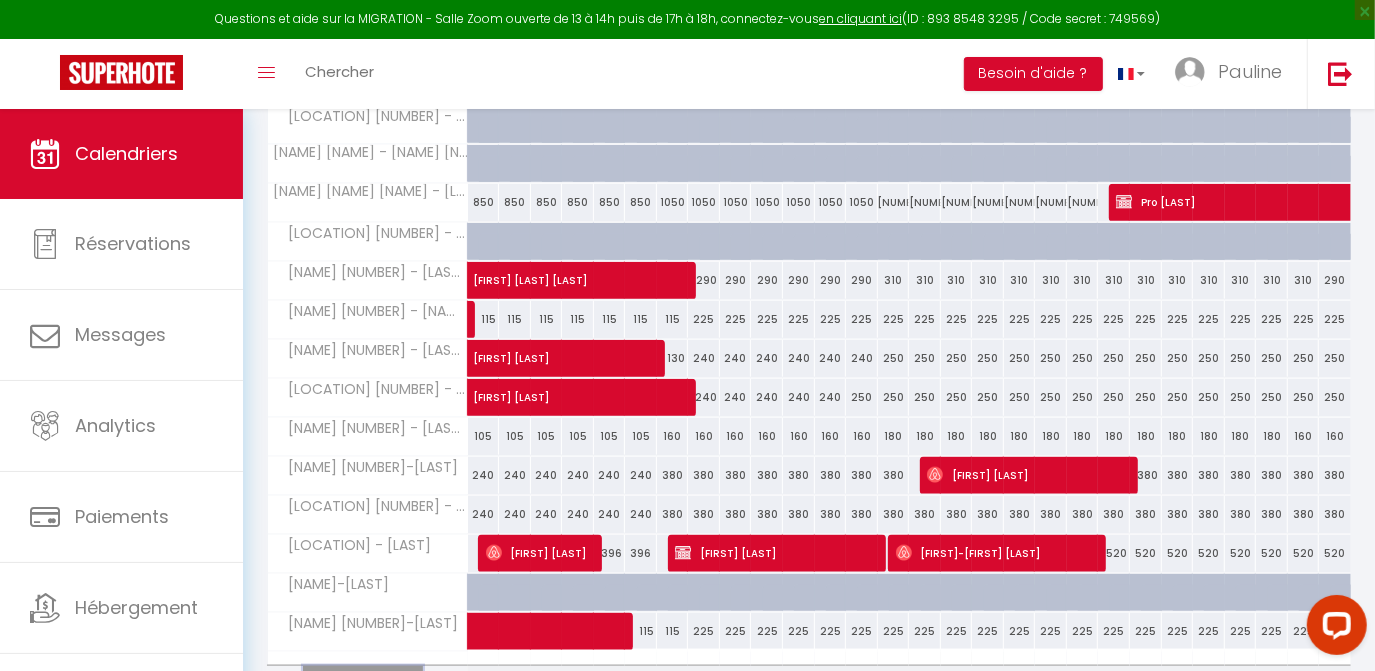 scroll, scrollTop: 1451, scrollLeft: 0, axis: vertical 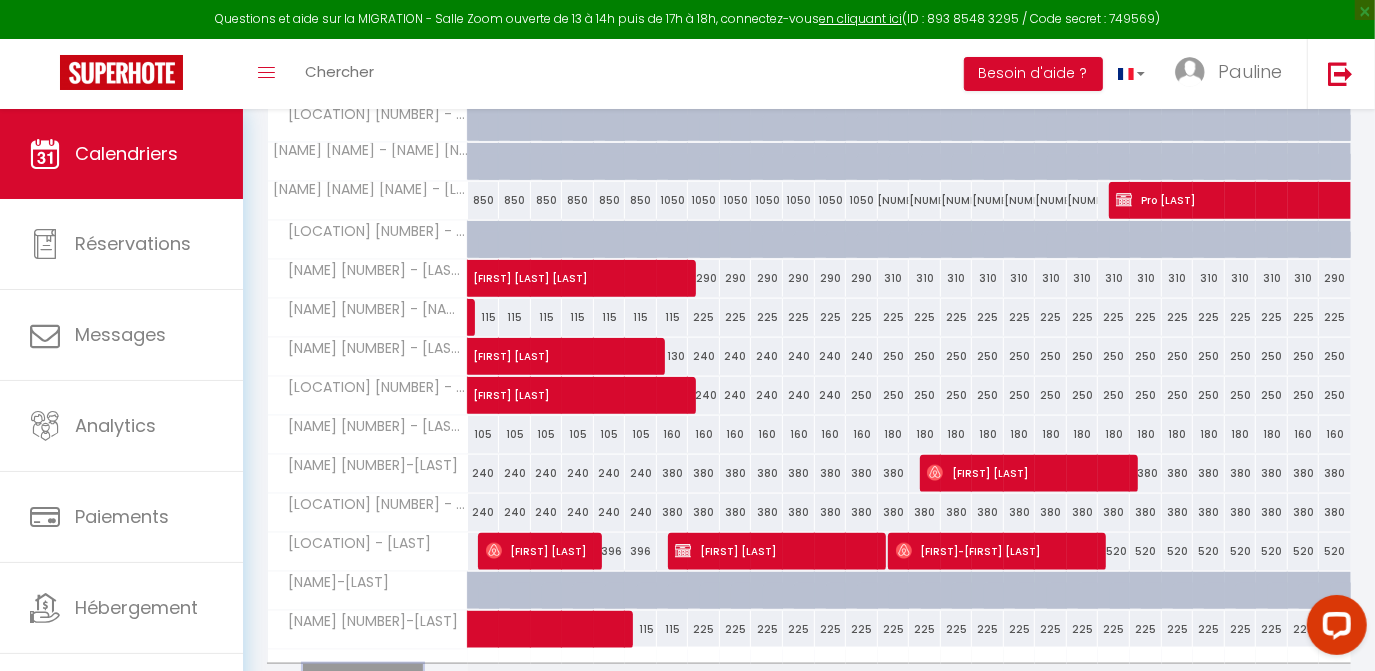 click on "Afficher plus" at bounding box center (363, 677) 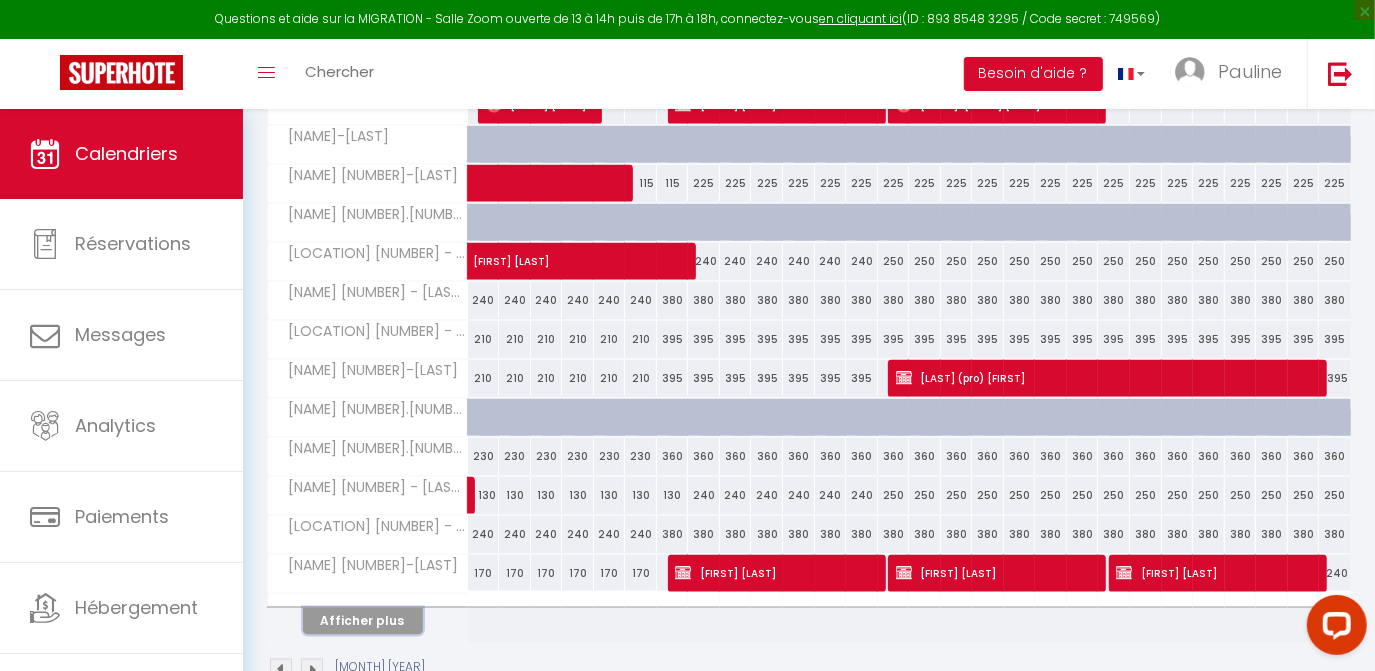 scroll, scrollTop: 1935, scrollLeft: 0, axis: vertical 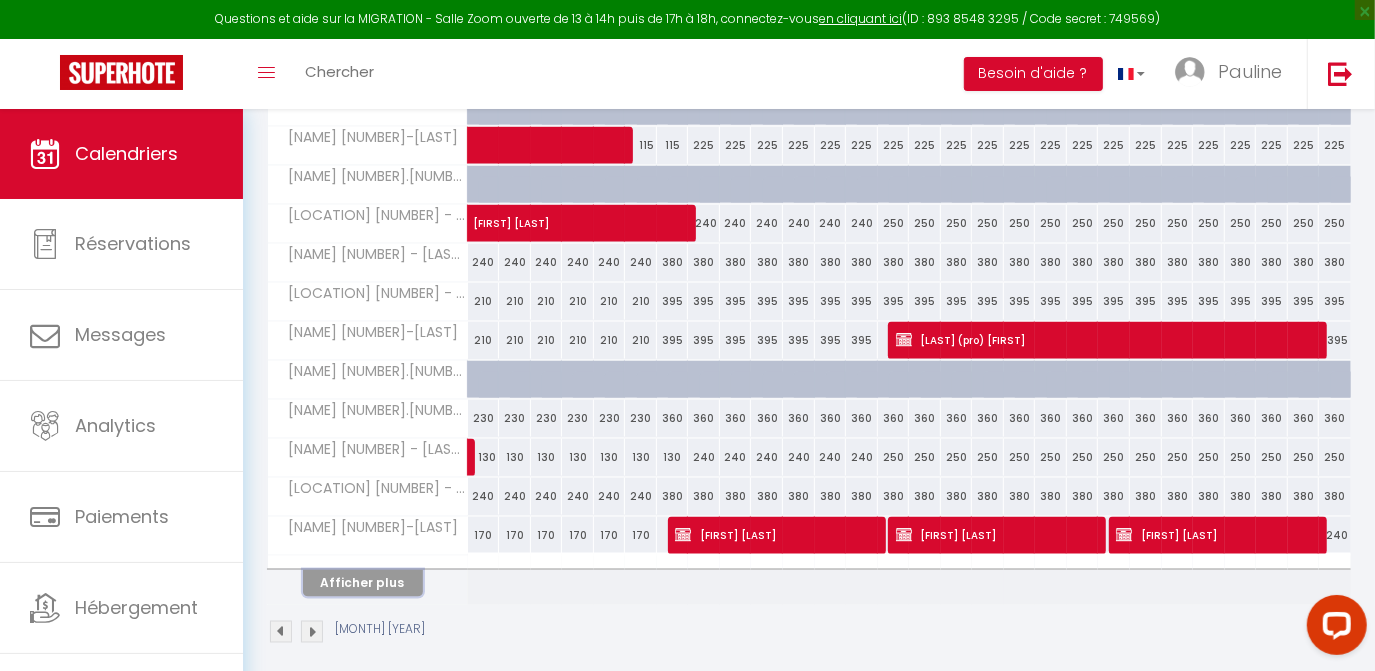 click on "Afficher plus" at bounding box center (363, 583) 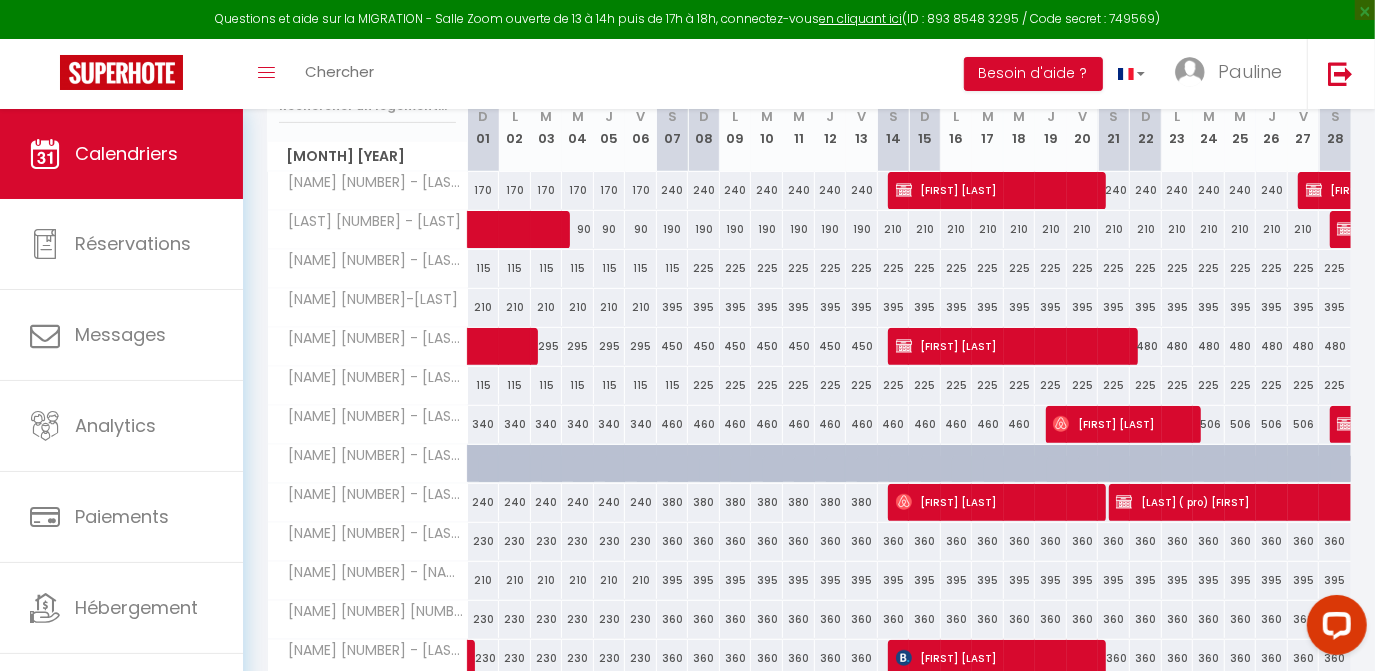 scroll, scrollTop: 368, scrollLeft: 0, axis: vertical 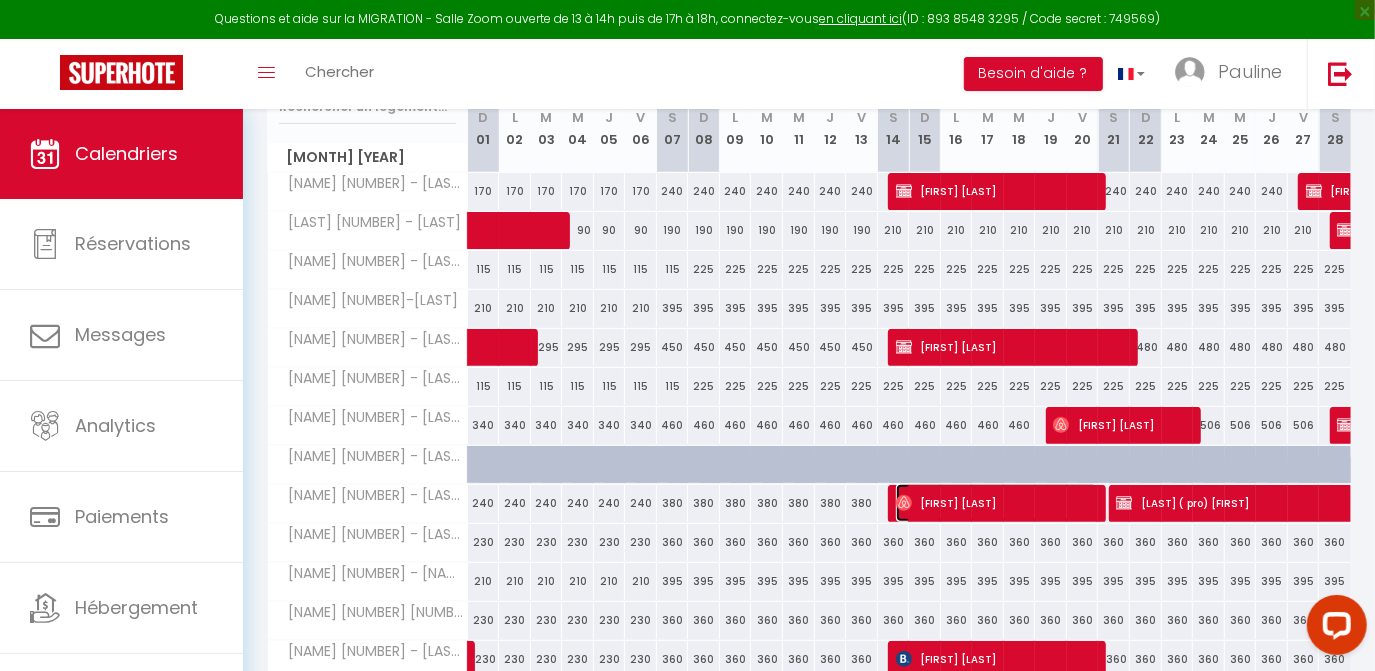 click on "[FIRST] [LAST]" at bounding box center [997, 503] 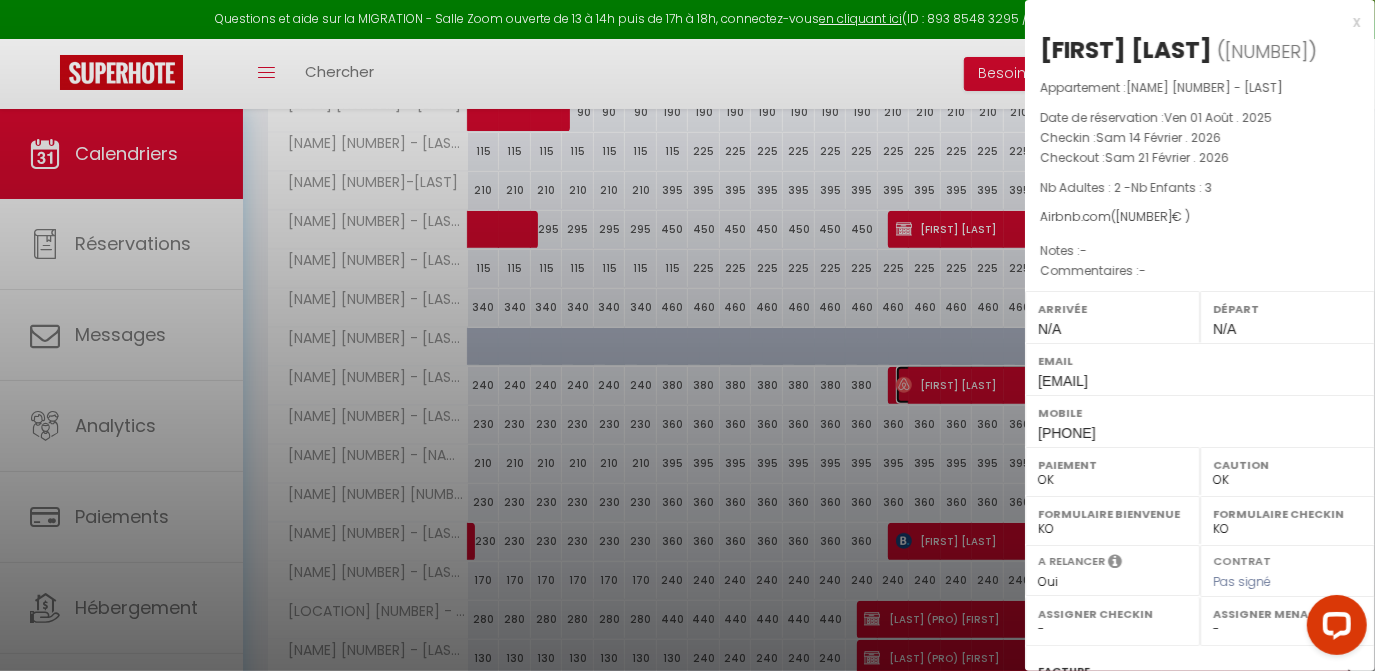 scroll, scrollTop: 487, scrollLeft: 0, axis: vertical 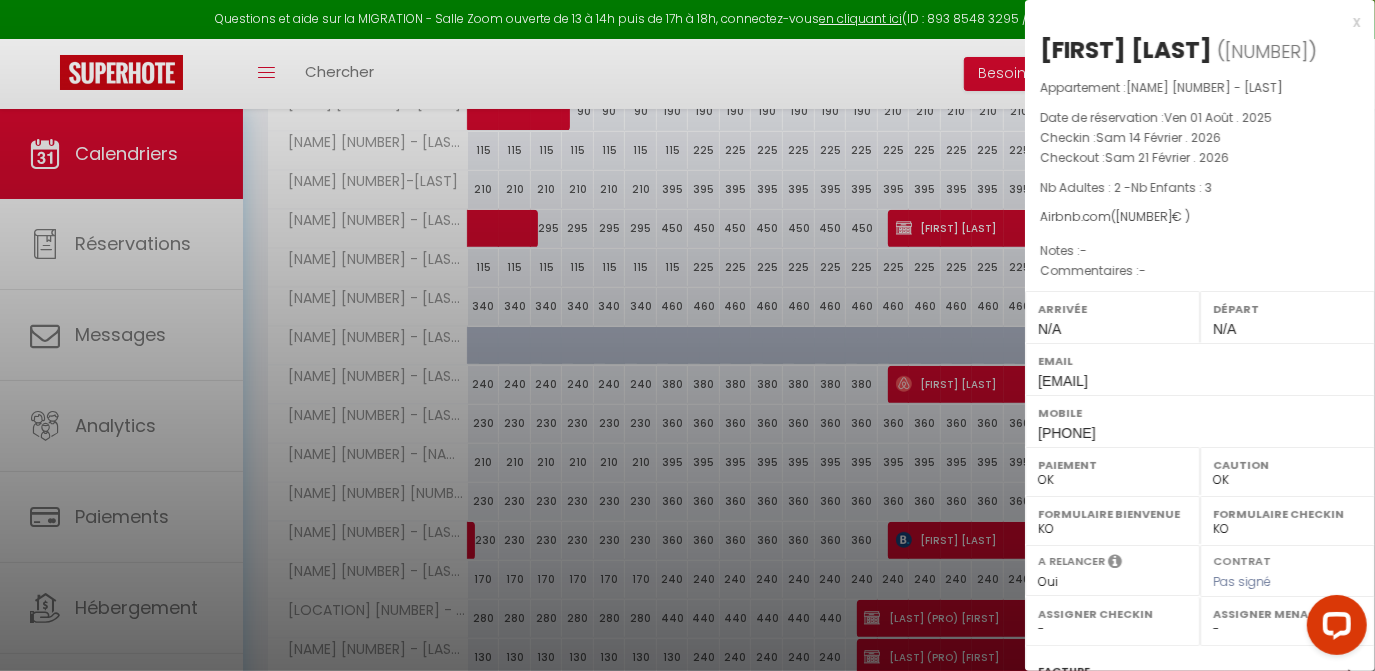 click at bounding box center [687, 335] 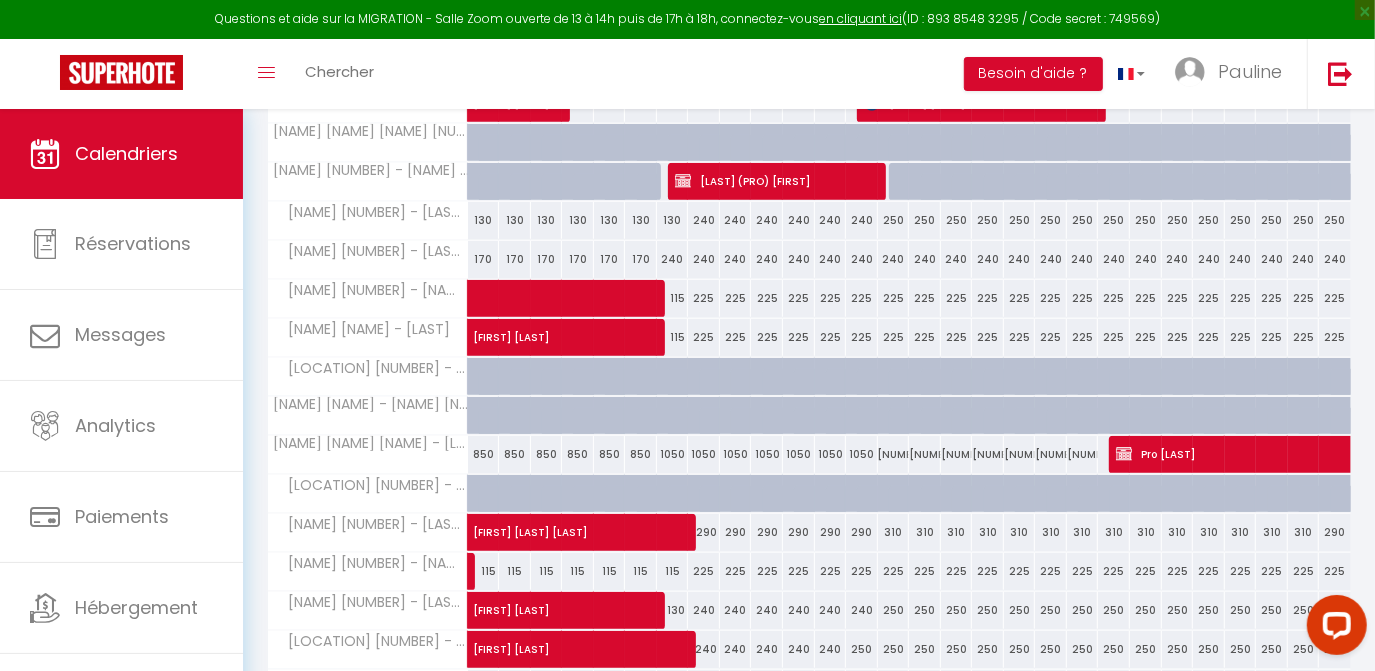 scroll, scrollTop: 1196, scrollLeft: 0, axis: vertical 